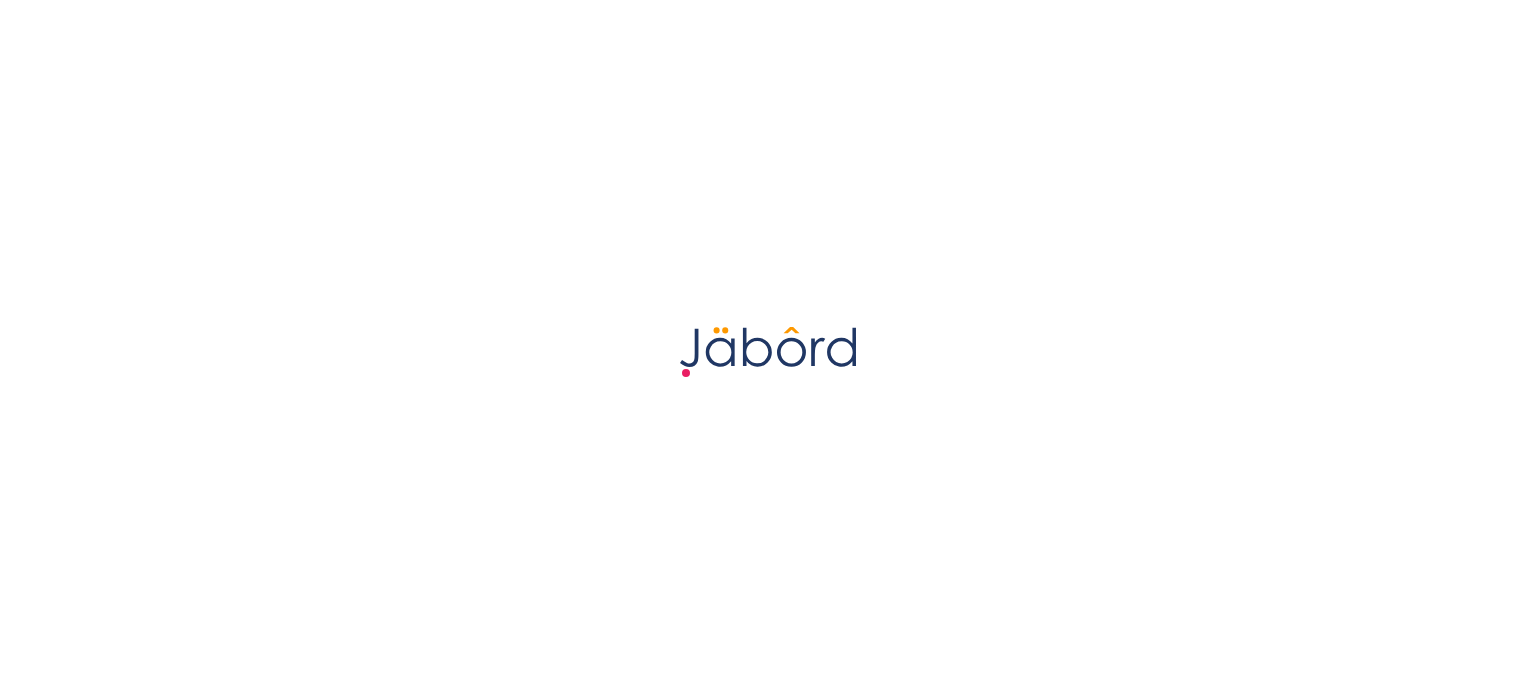scroll, scrollTop: 0, scrollLeft: 0, axis: both 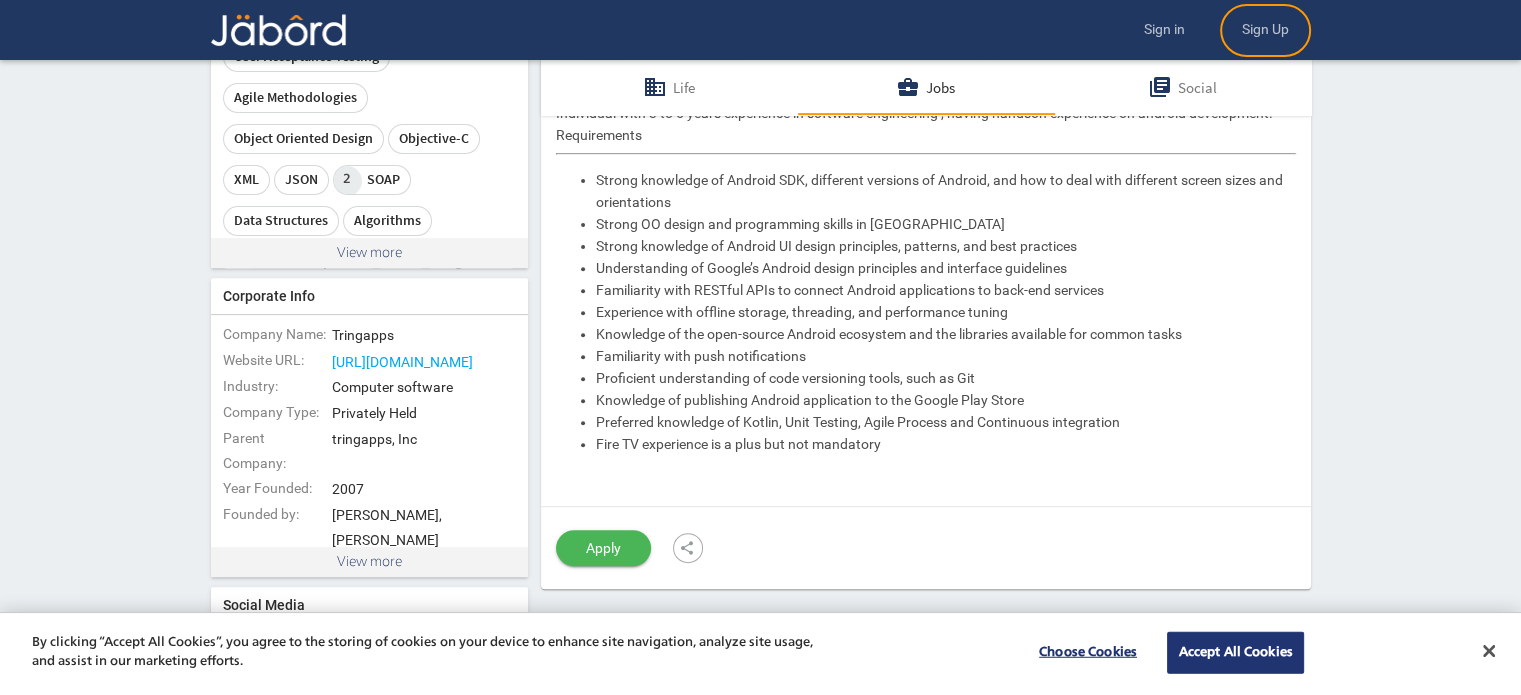 click on "Apply" at bounding box center (603, 548) 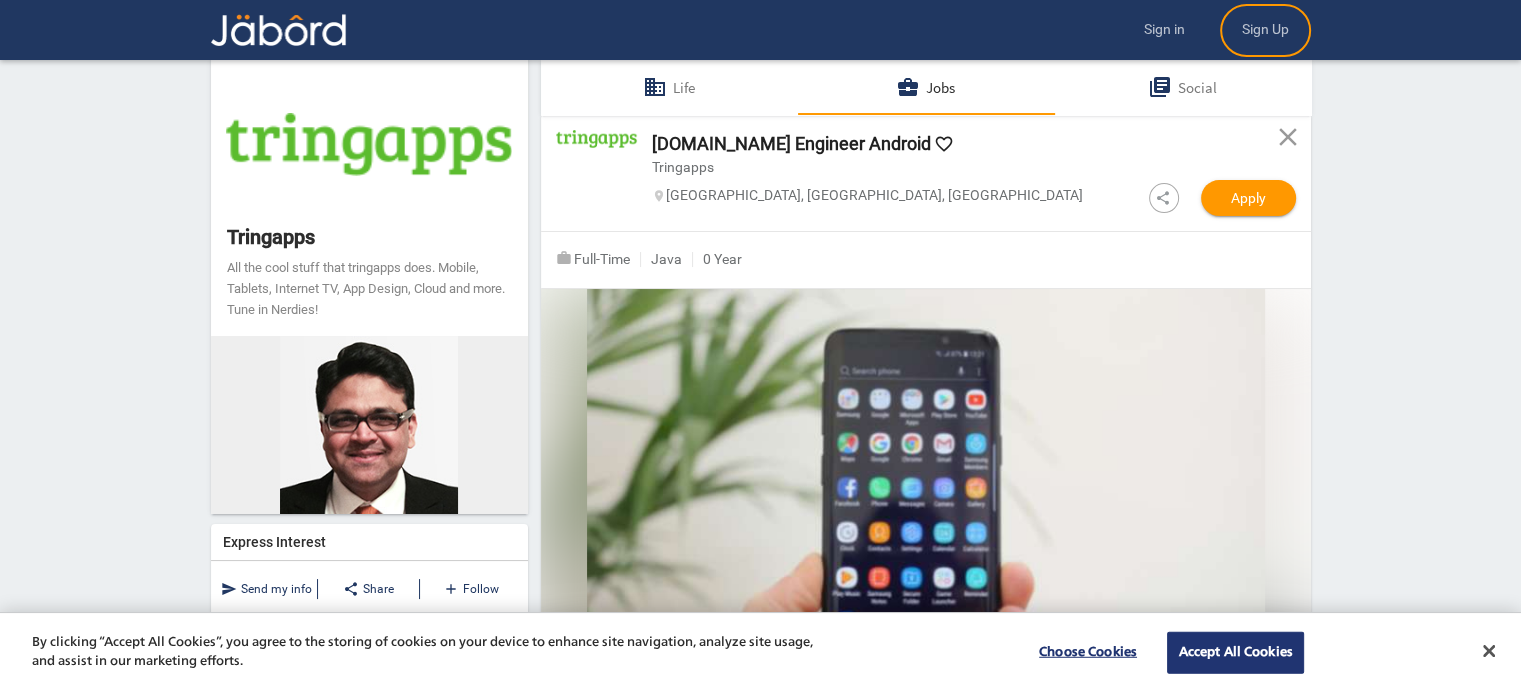 scroll, scrollTop: 0, scrollLeft: 0, axis: both 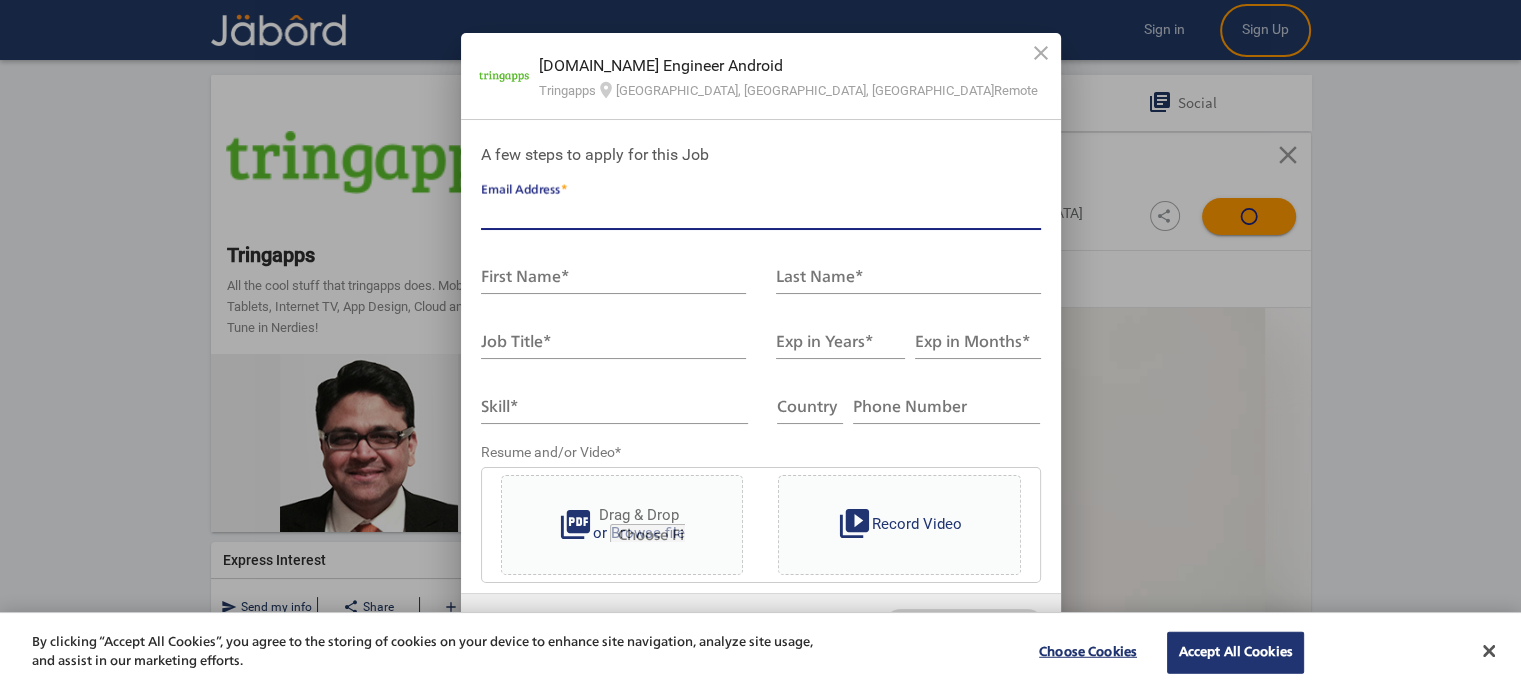 type on "**" 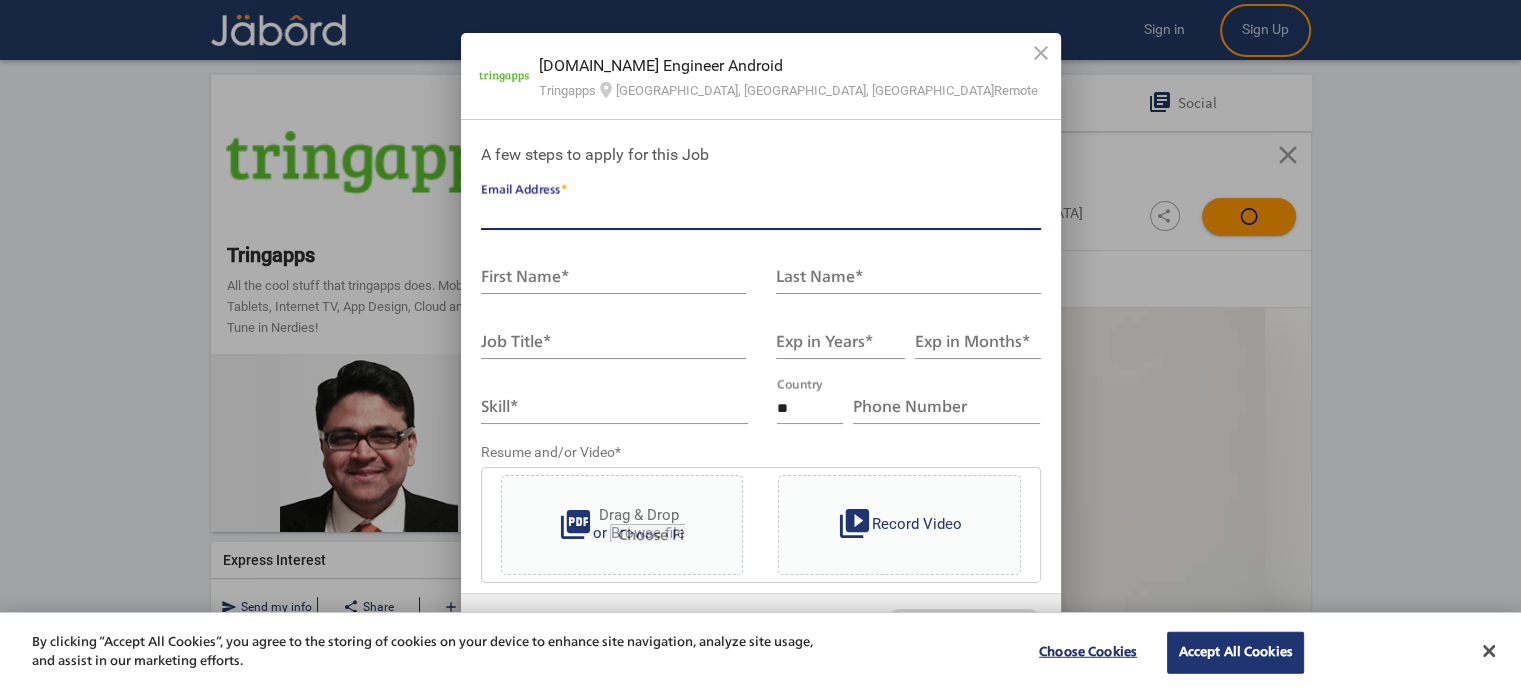 click on "Email Address  *" at bounding box center [761, 214] 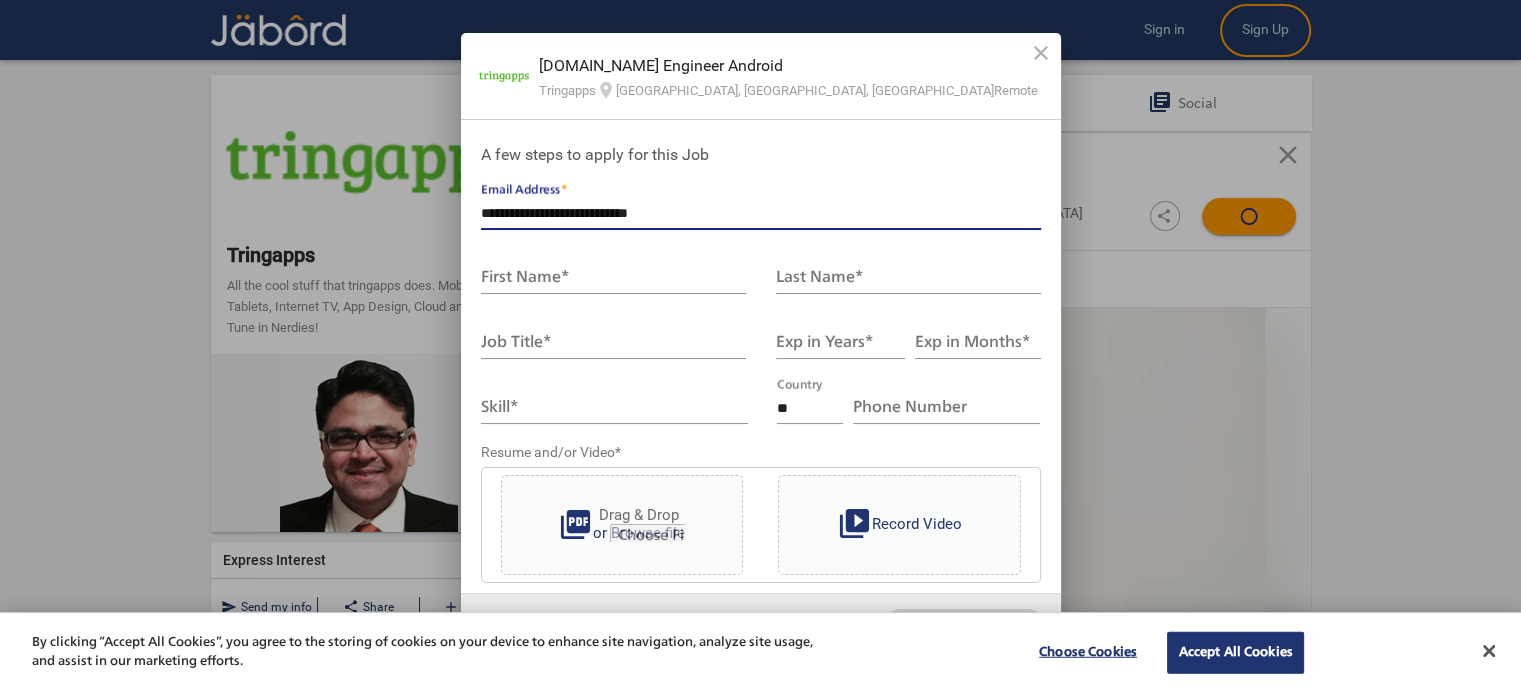 type 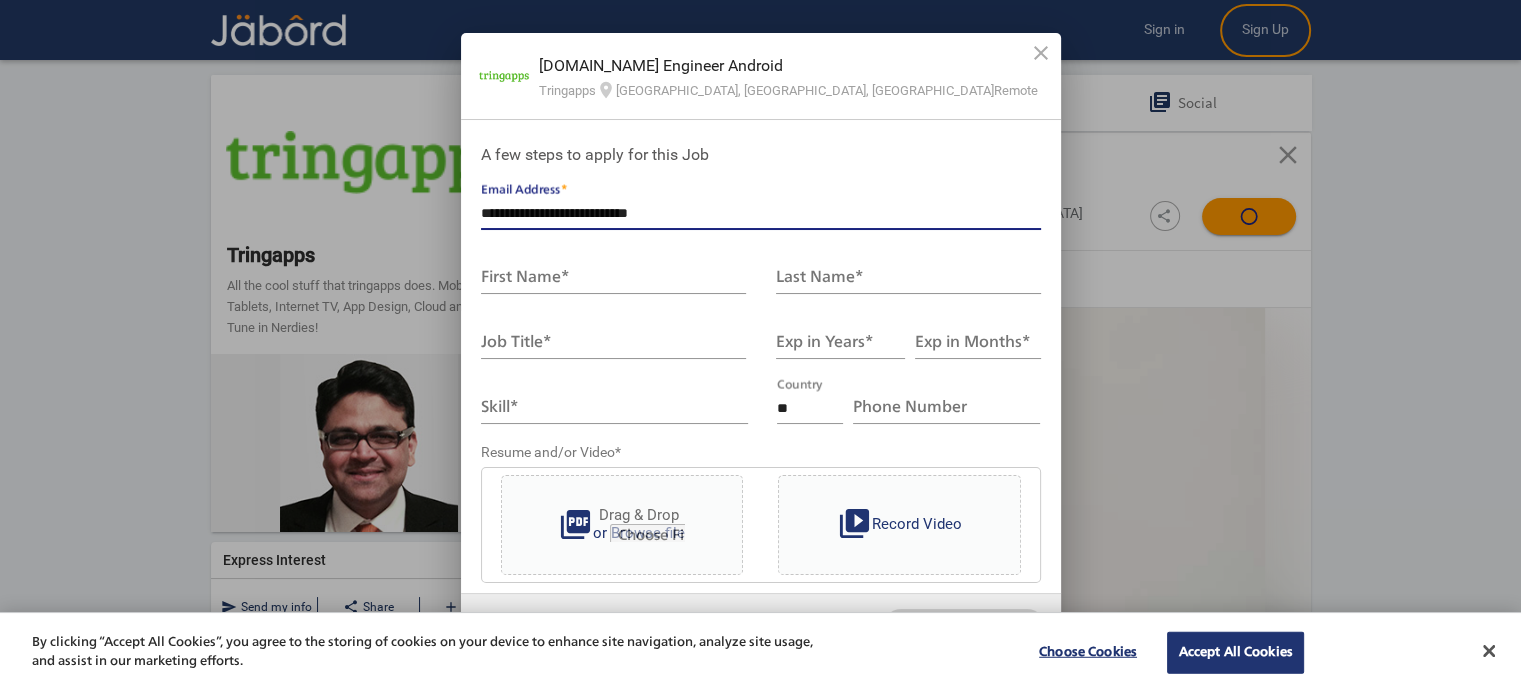 type on "**********" 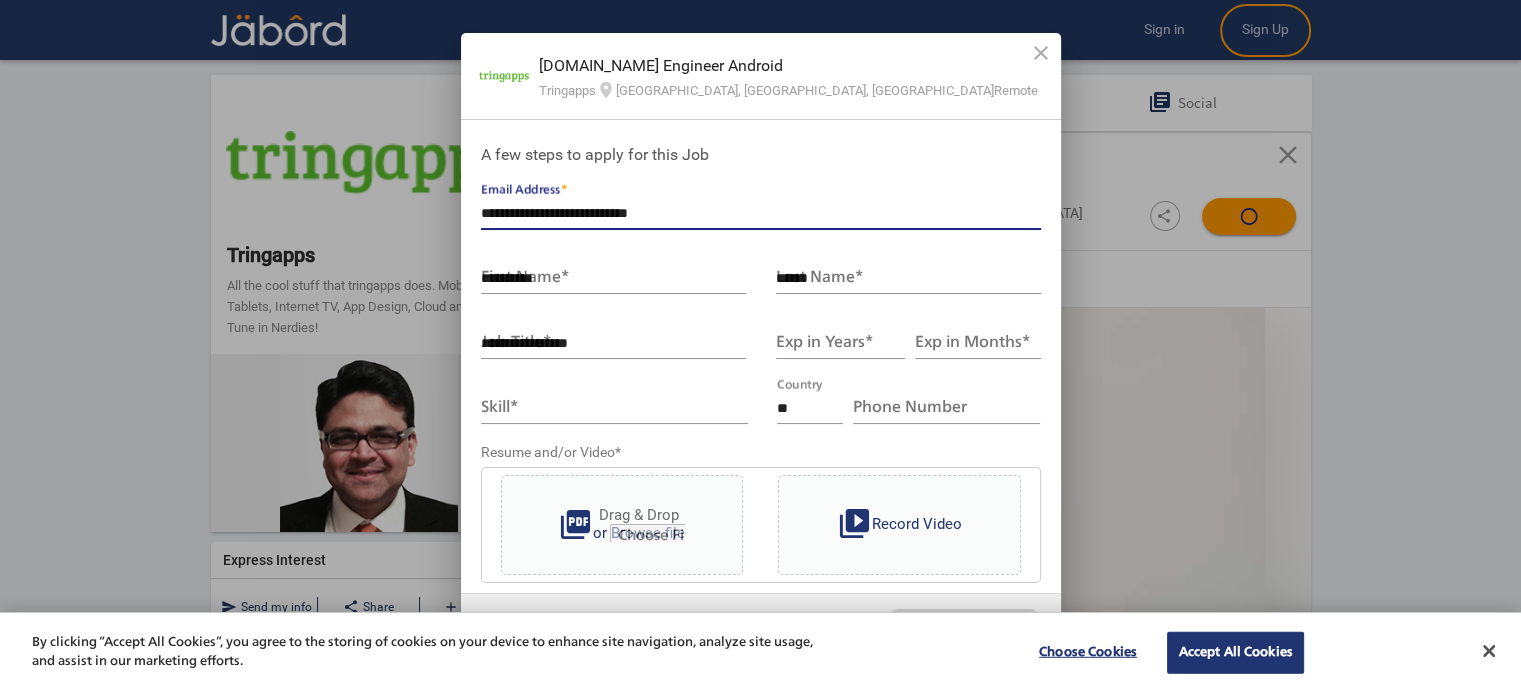 click on "**********" at bounding box center (613, 279) 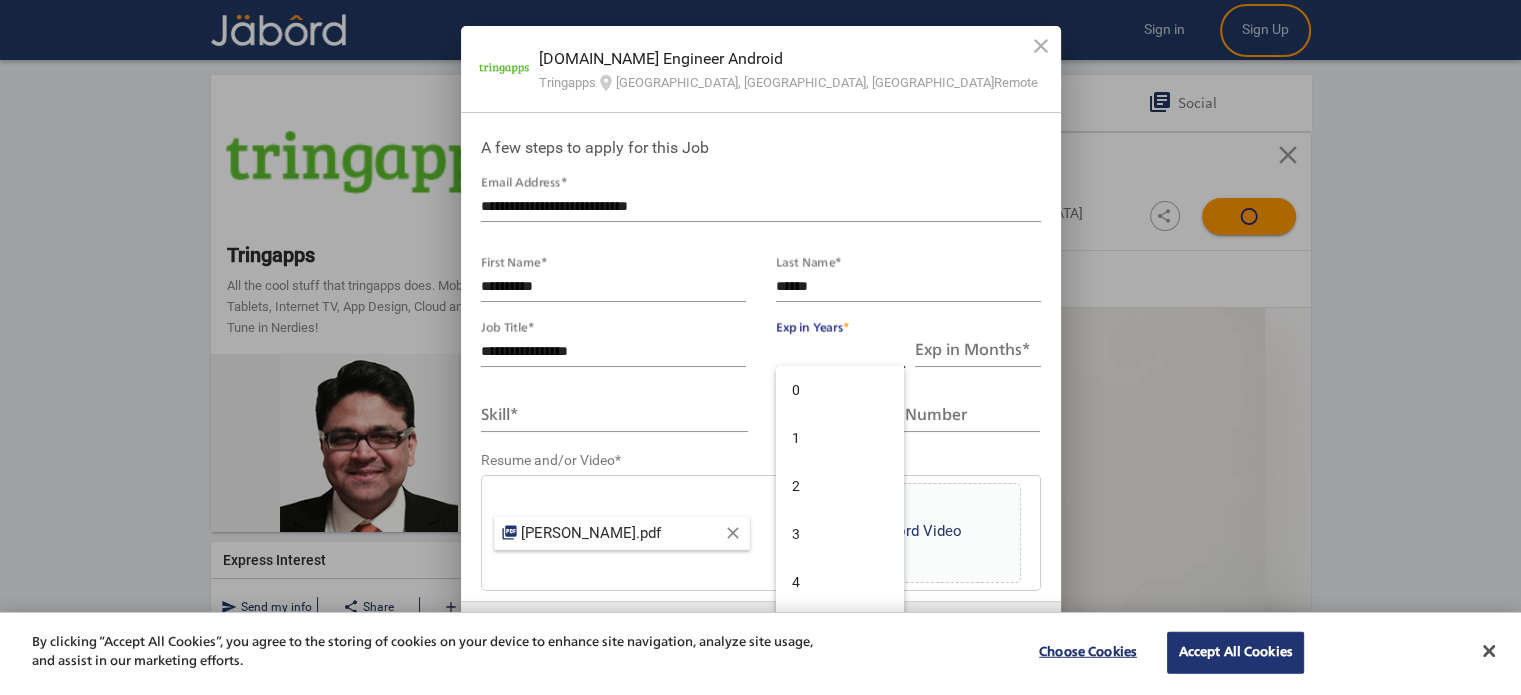 drag, startPoint x: 805, startPoint y: 352, endPoint x: 763, endPoint y: 351, distance: 42.0119 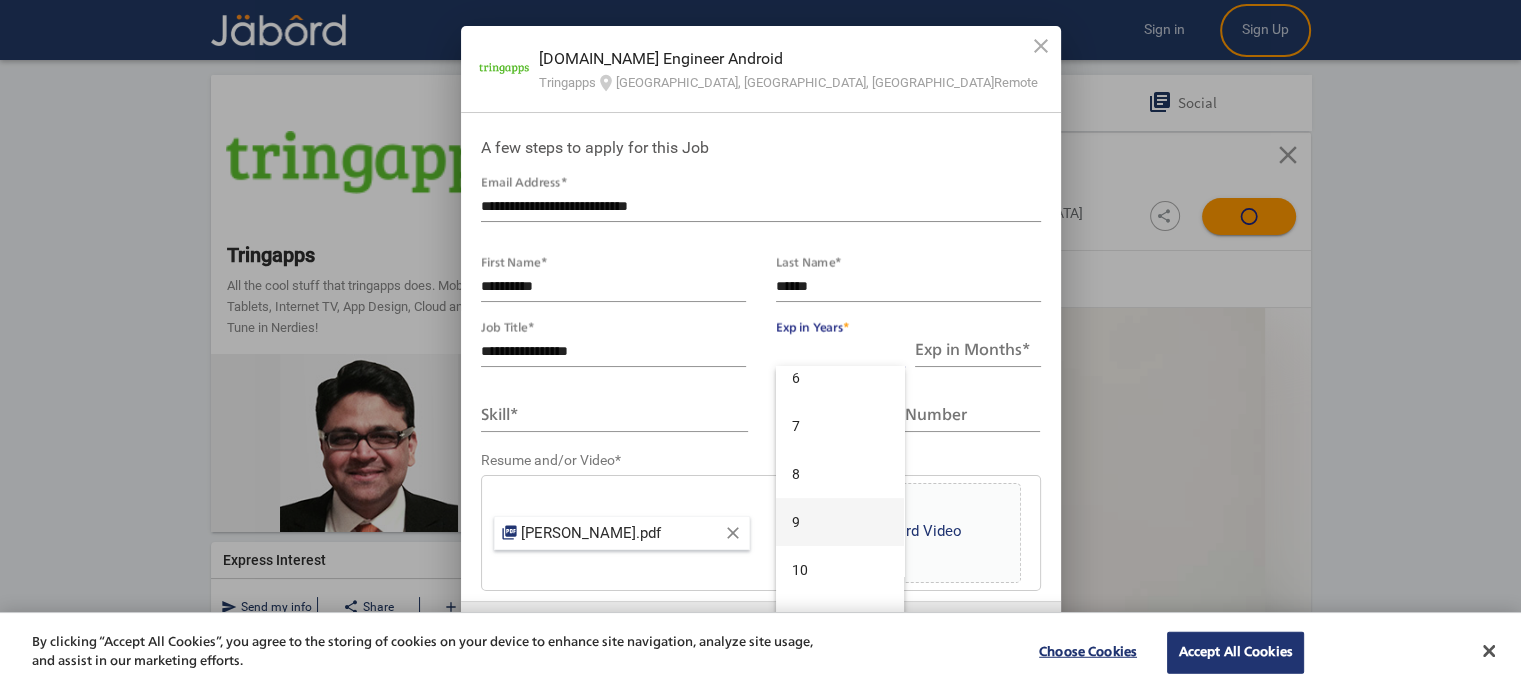 scroll, scrollTop: 200, scrollLeft: 0, axis: vertical 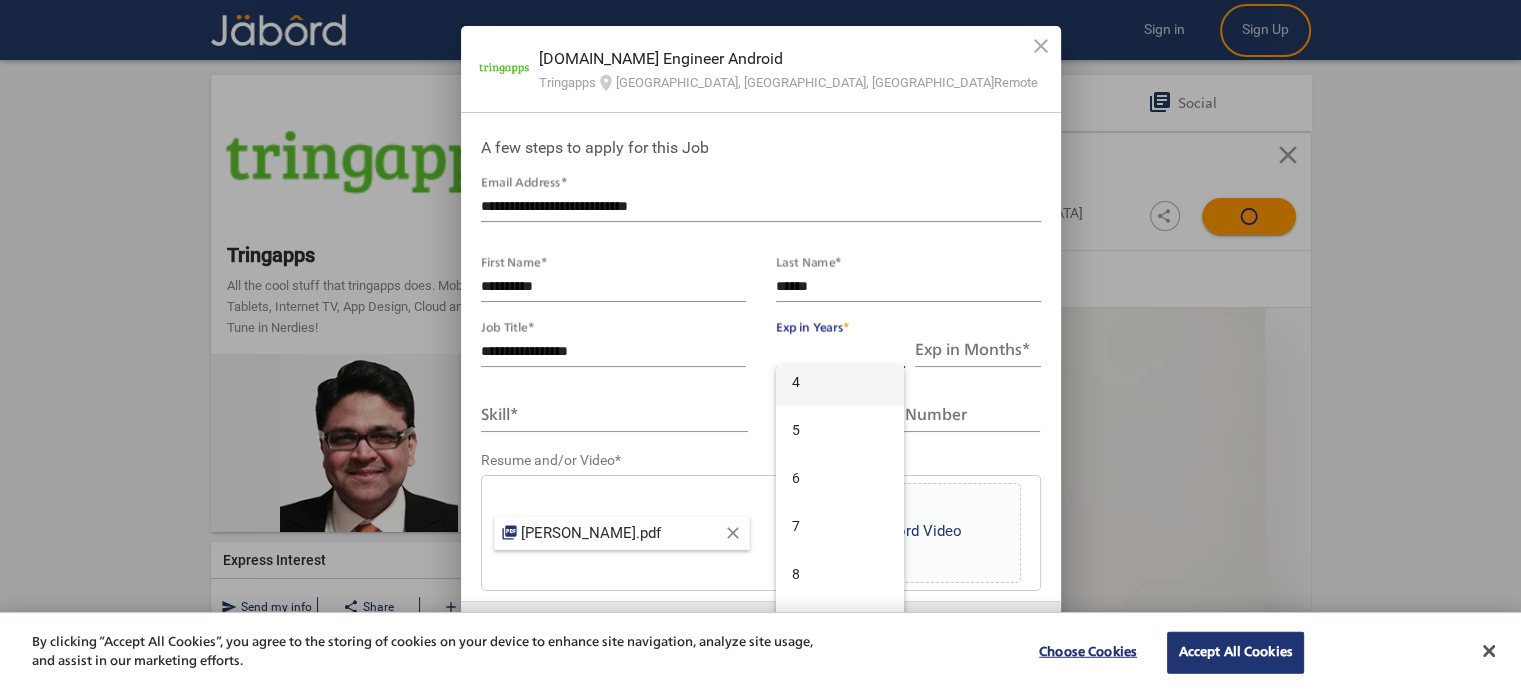 click on "4" at bounding box center (840, 382) 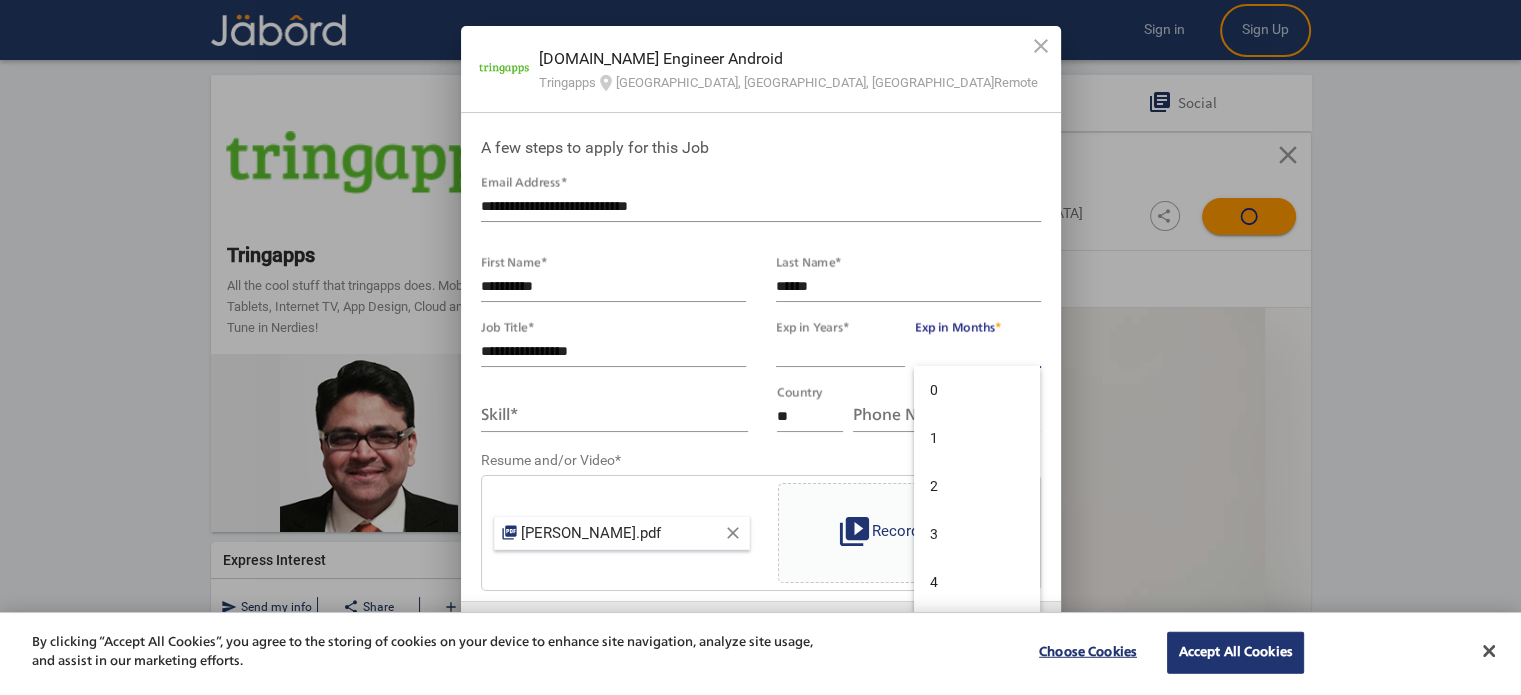 click on "Exp in Months  *" at bounding box center [978, 352] 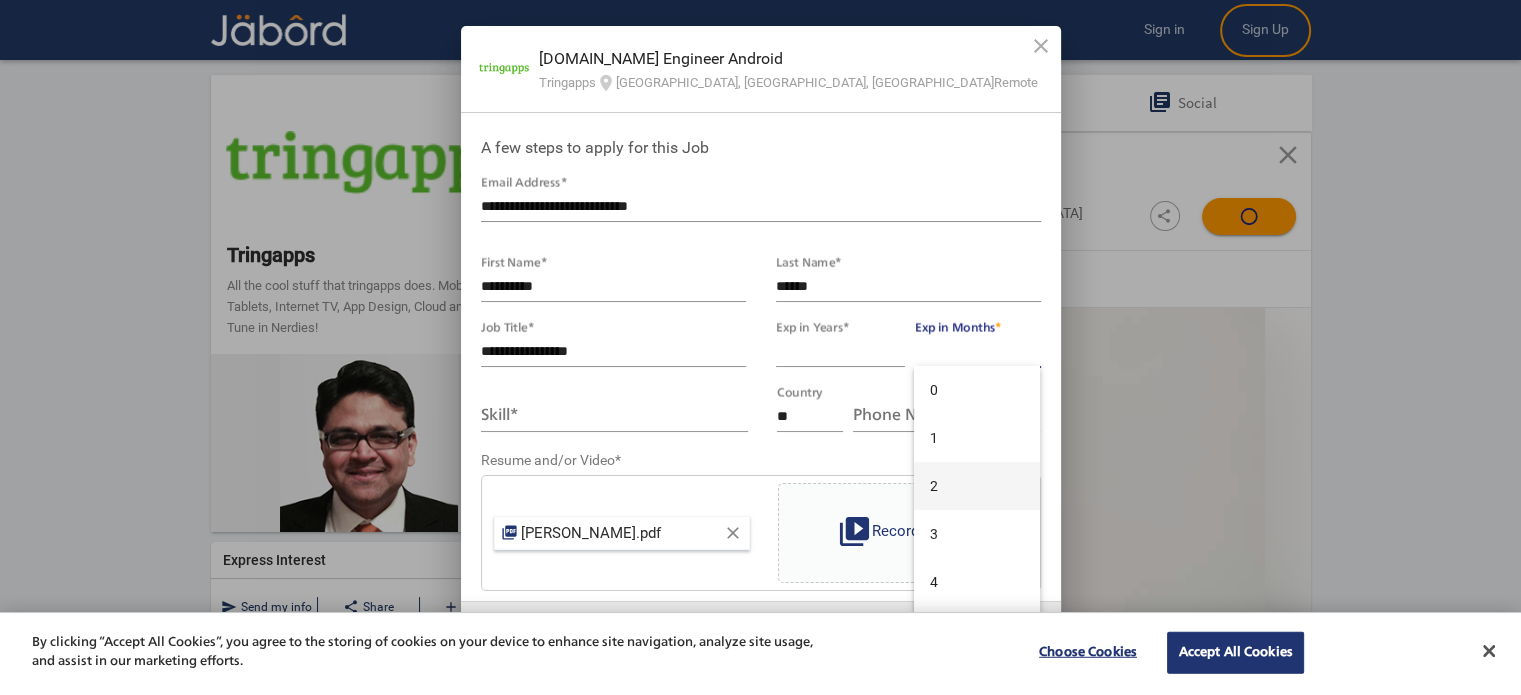click on "2" at bounding box center [977, 486] 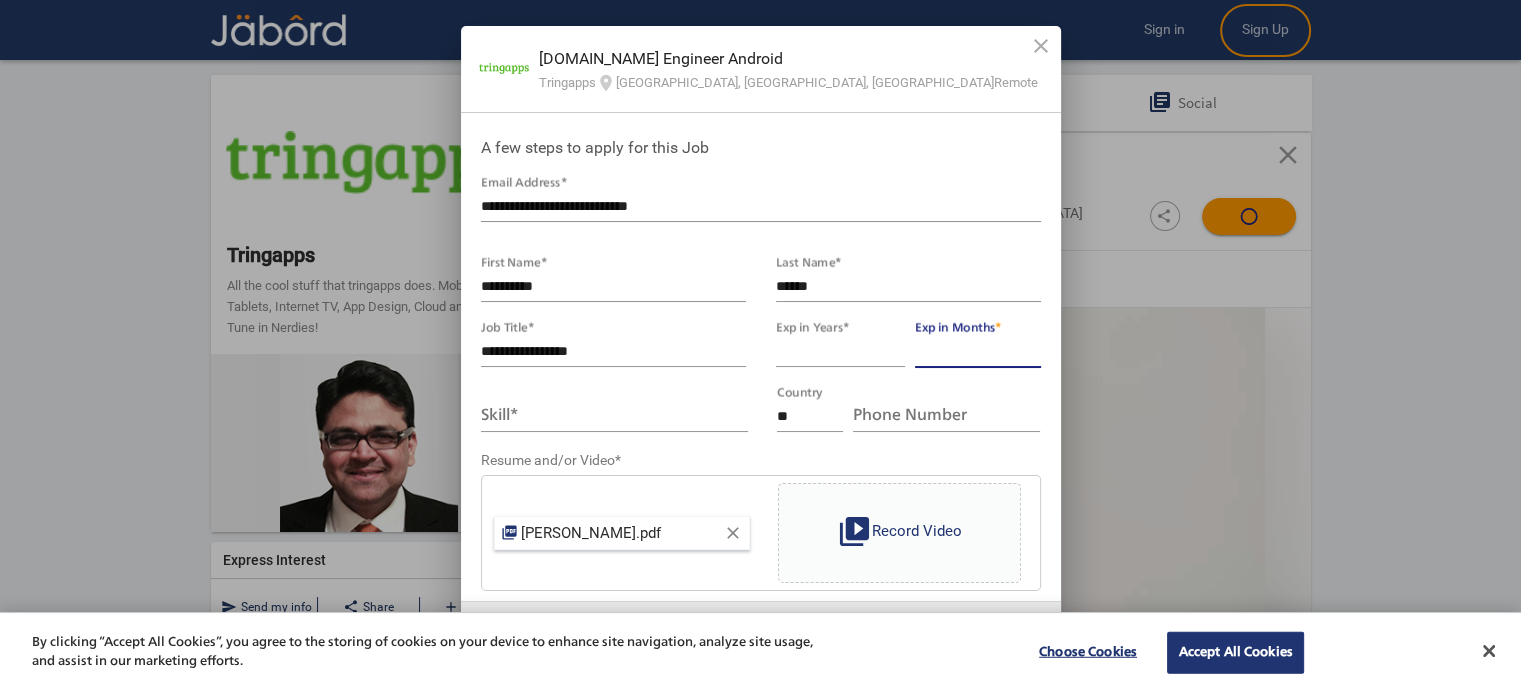 click on "Skill  *" at bounding box center [614, 417] 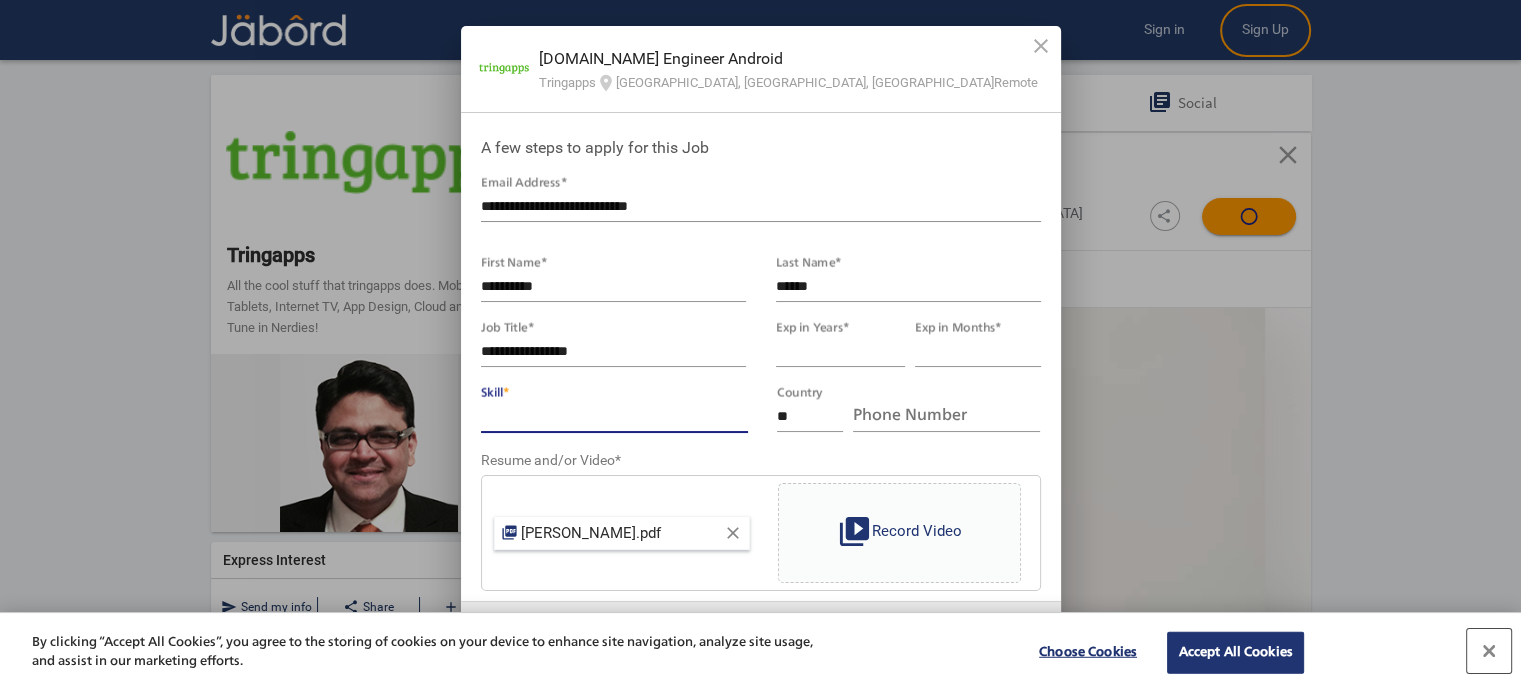 click at bounding box center [1489, 651] 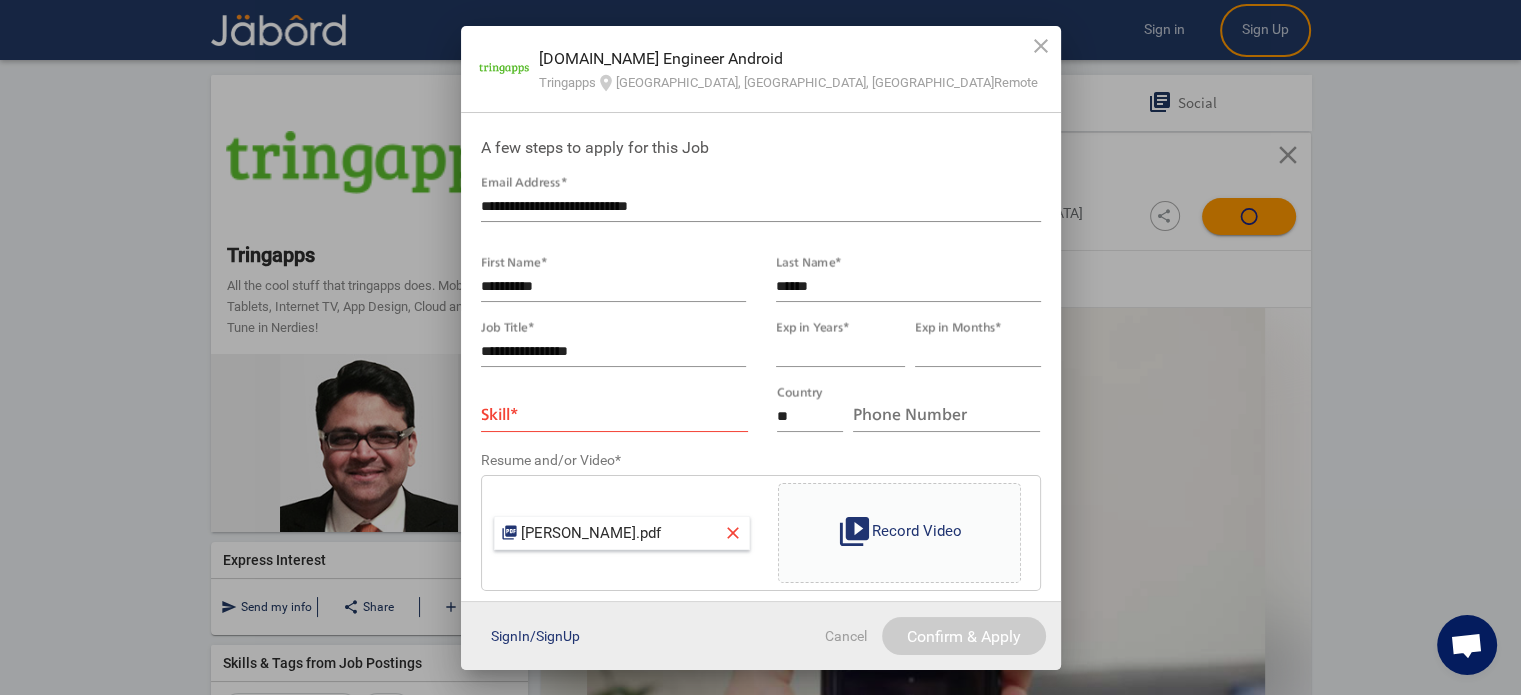 click on "close" at bounding box center [733, 533] 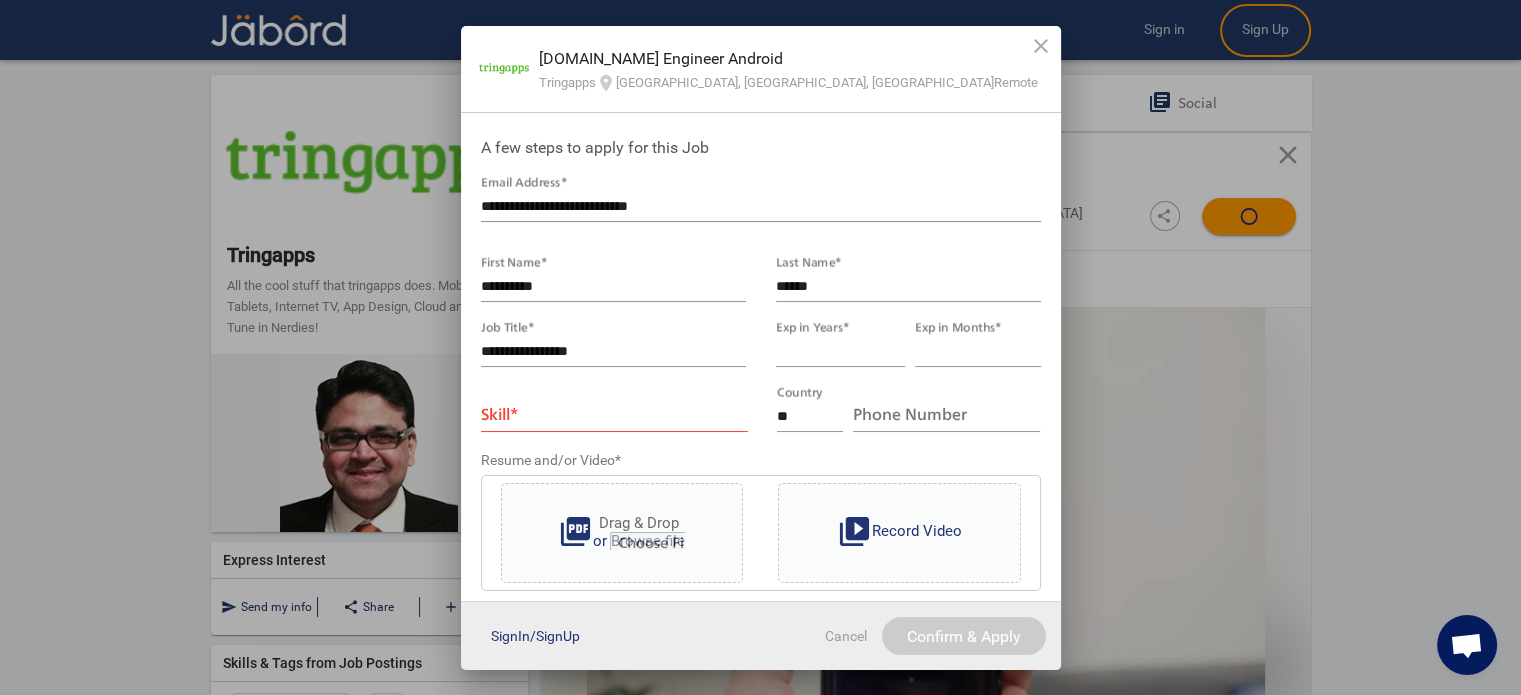 click at bounding box center [647, 541] 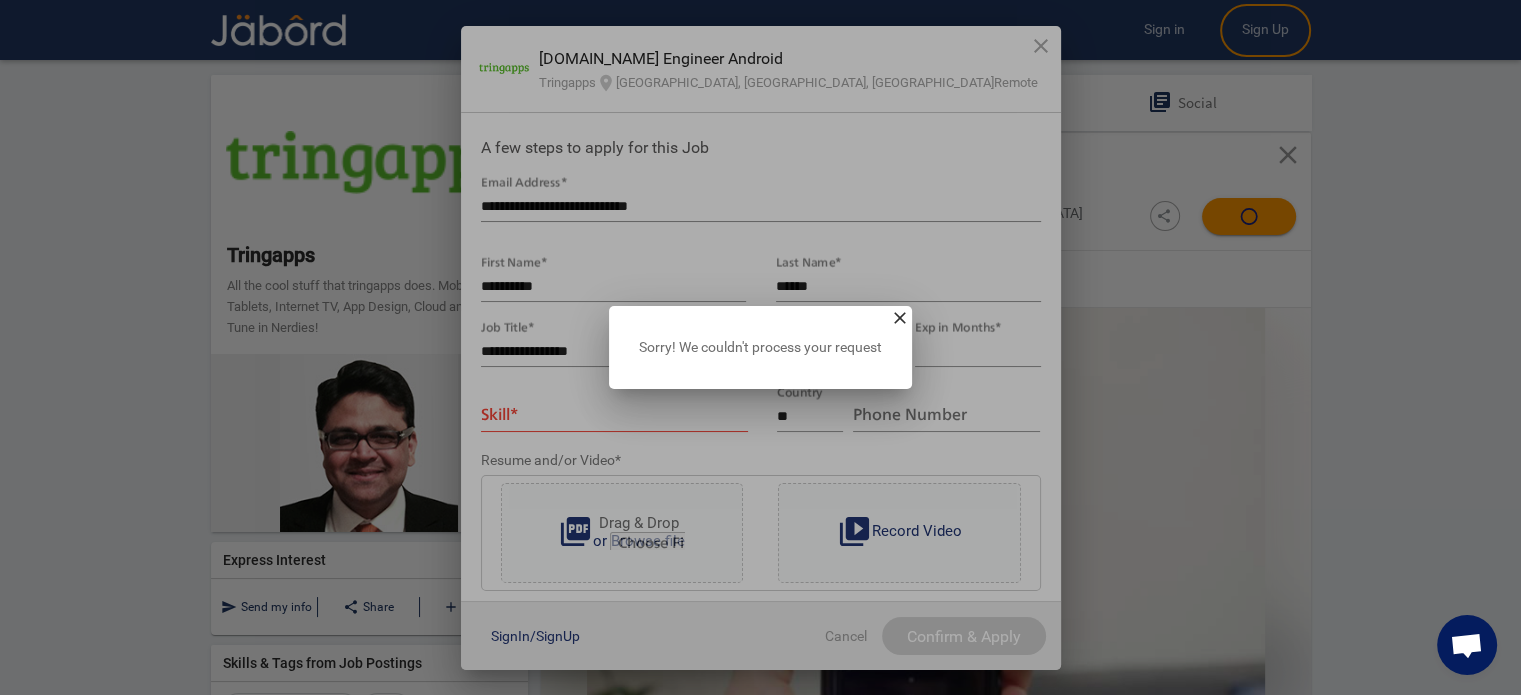 click on "close" at bounding box center (900, 318) 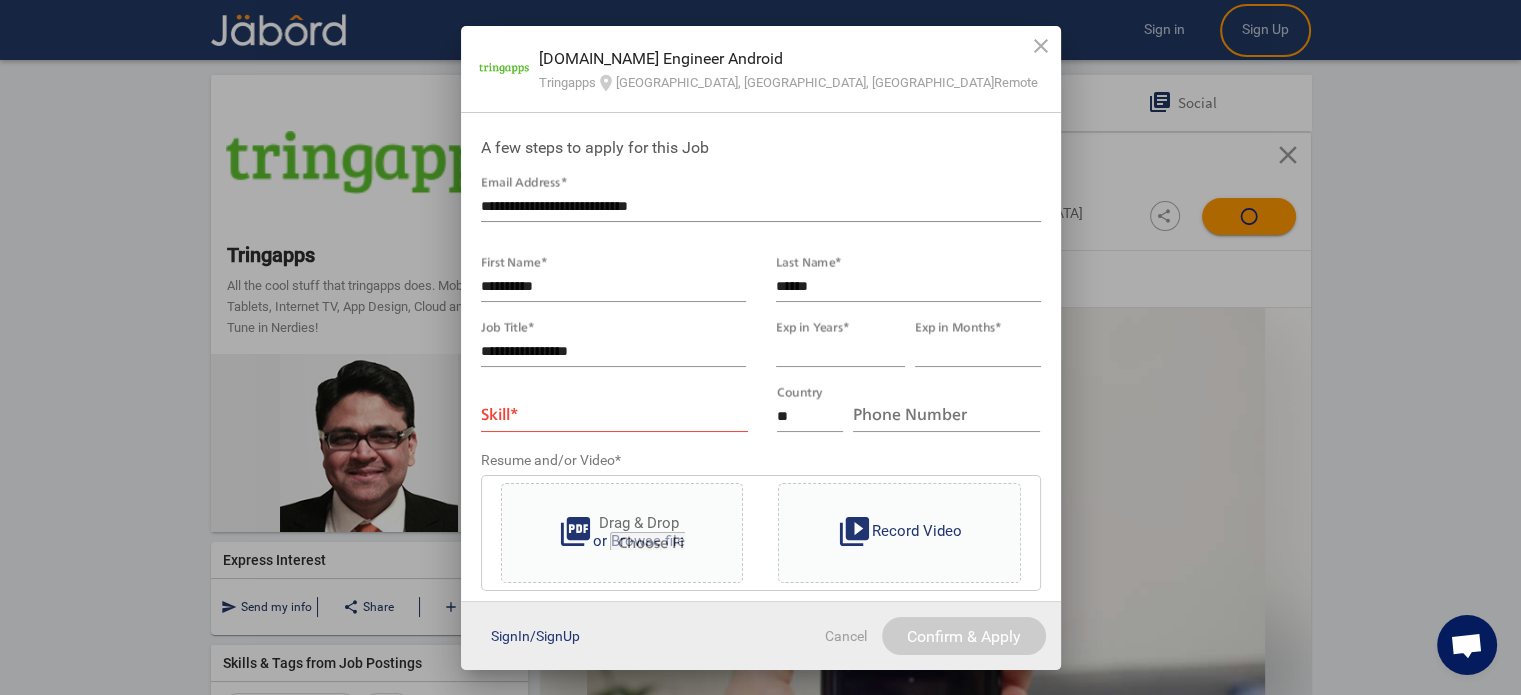 click at bounding box center [647, 541] 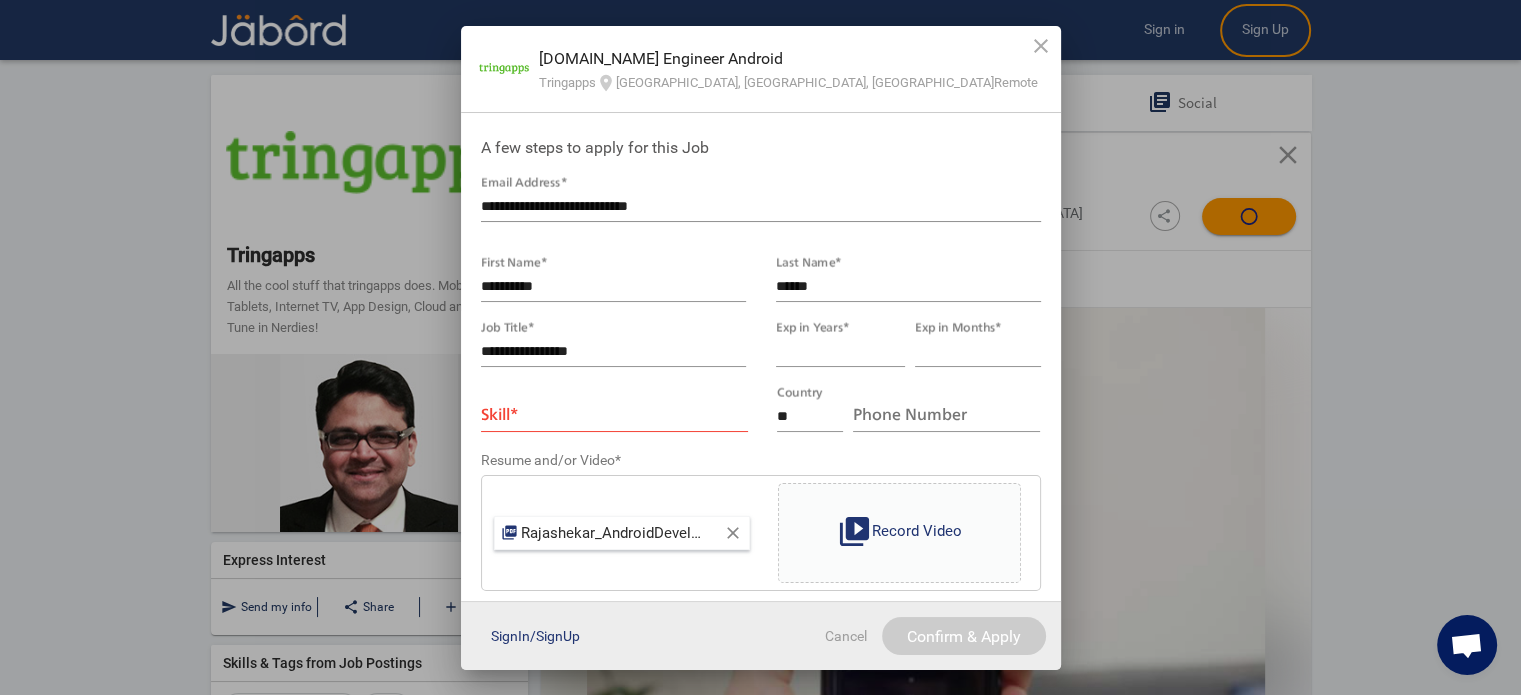 click on "Skill  *" at bounding box center (614, 417) 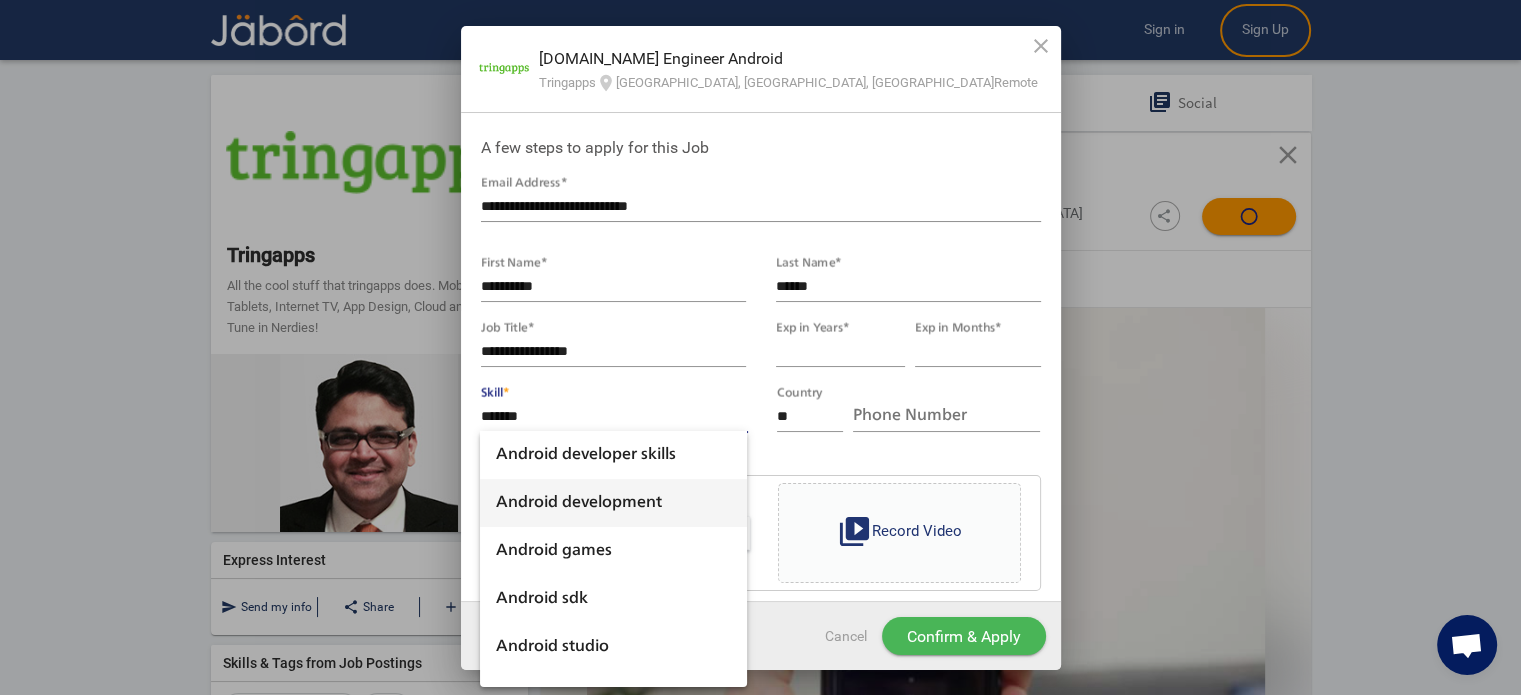 click on "Android development" at bounding box center (613, 503) 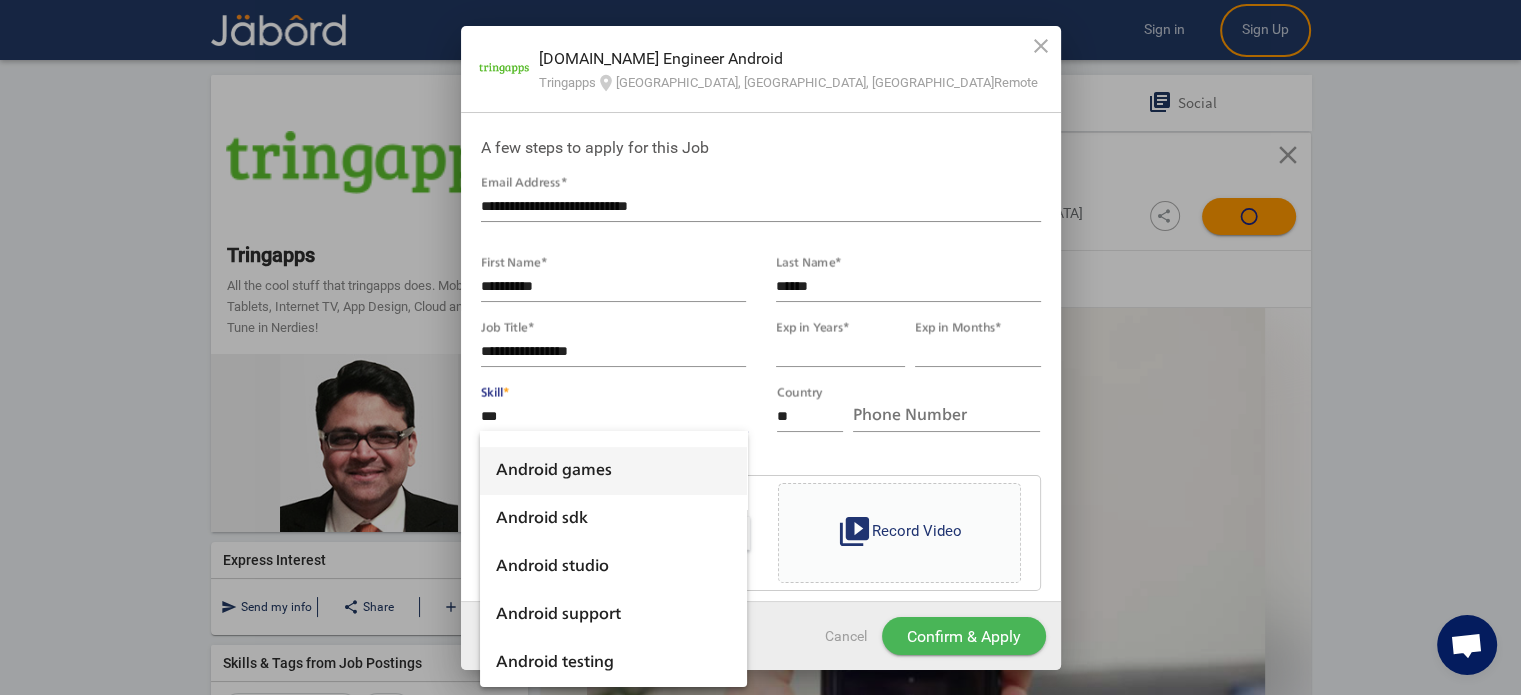 scroll, scrollTop: 144, scrollLeft: 0, axis: vertical 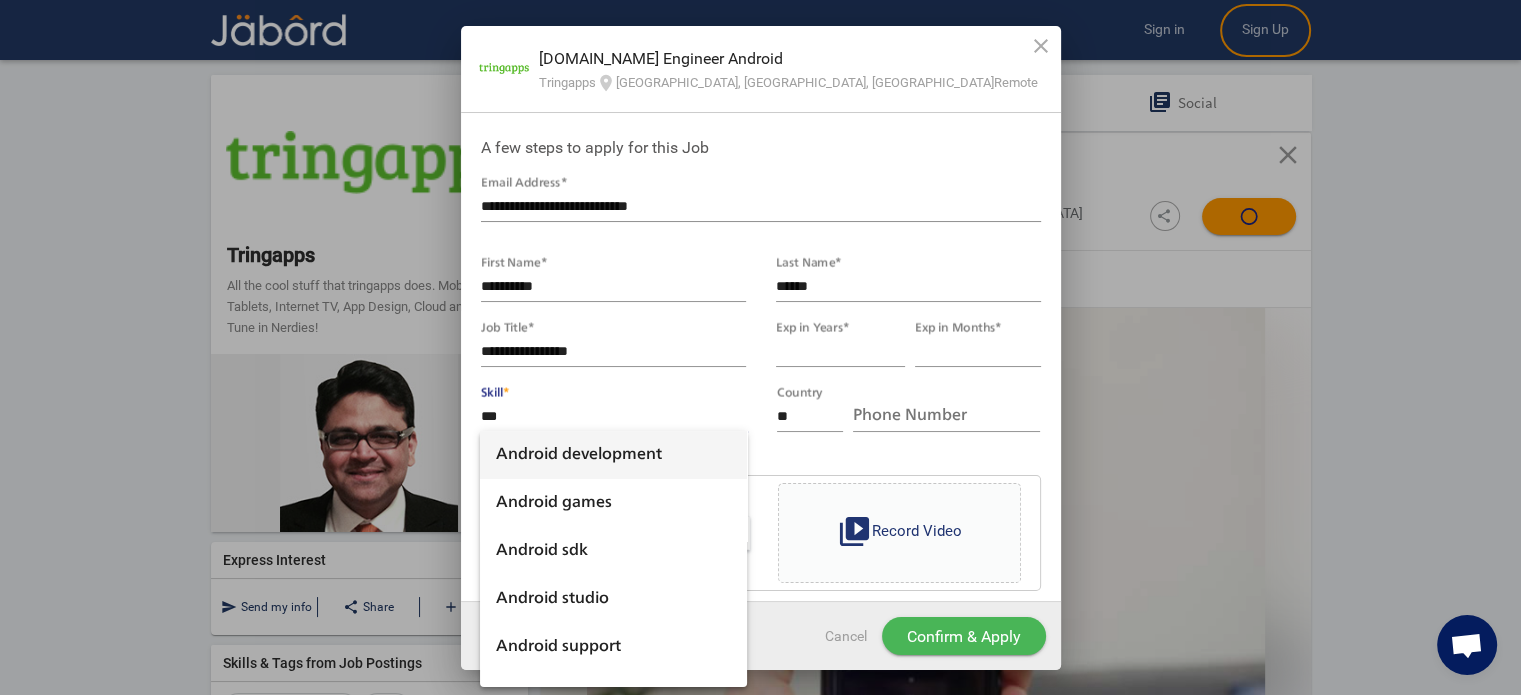 type on "**********" 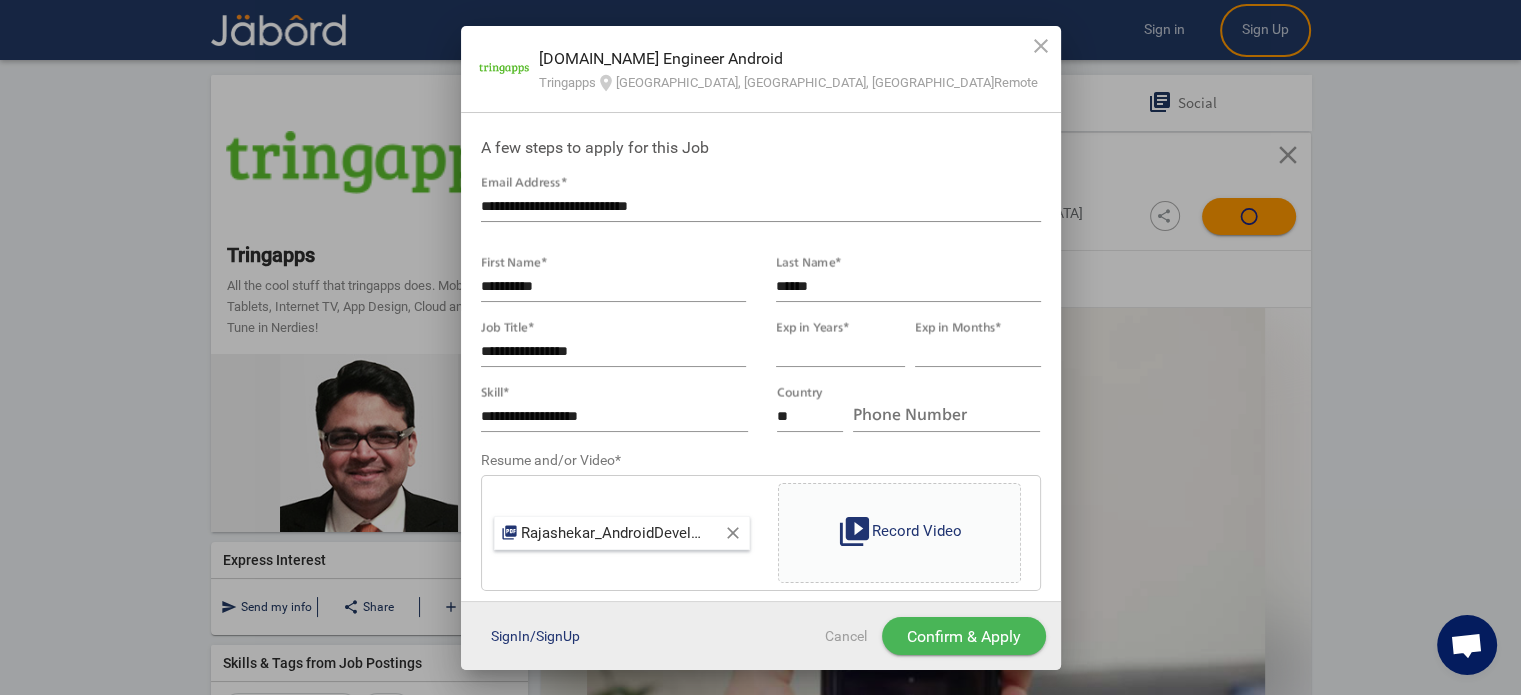 click on "Phone Number" 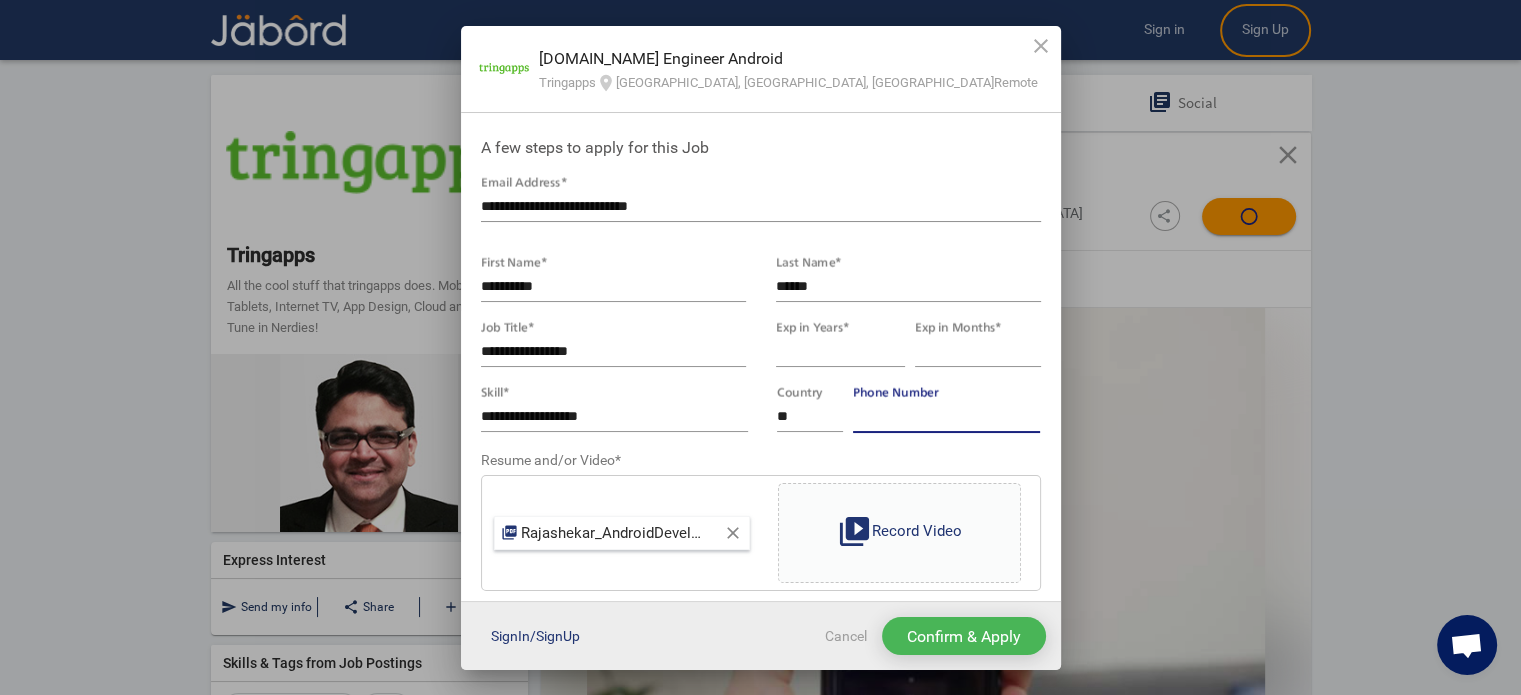 type on "**********" 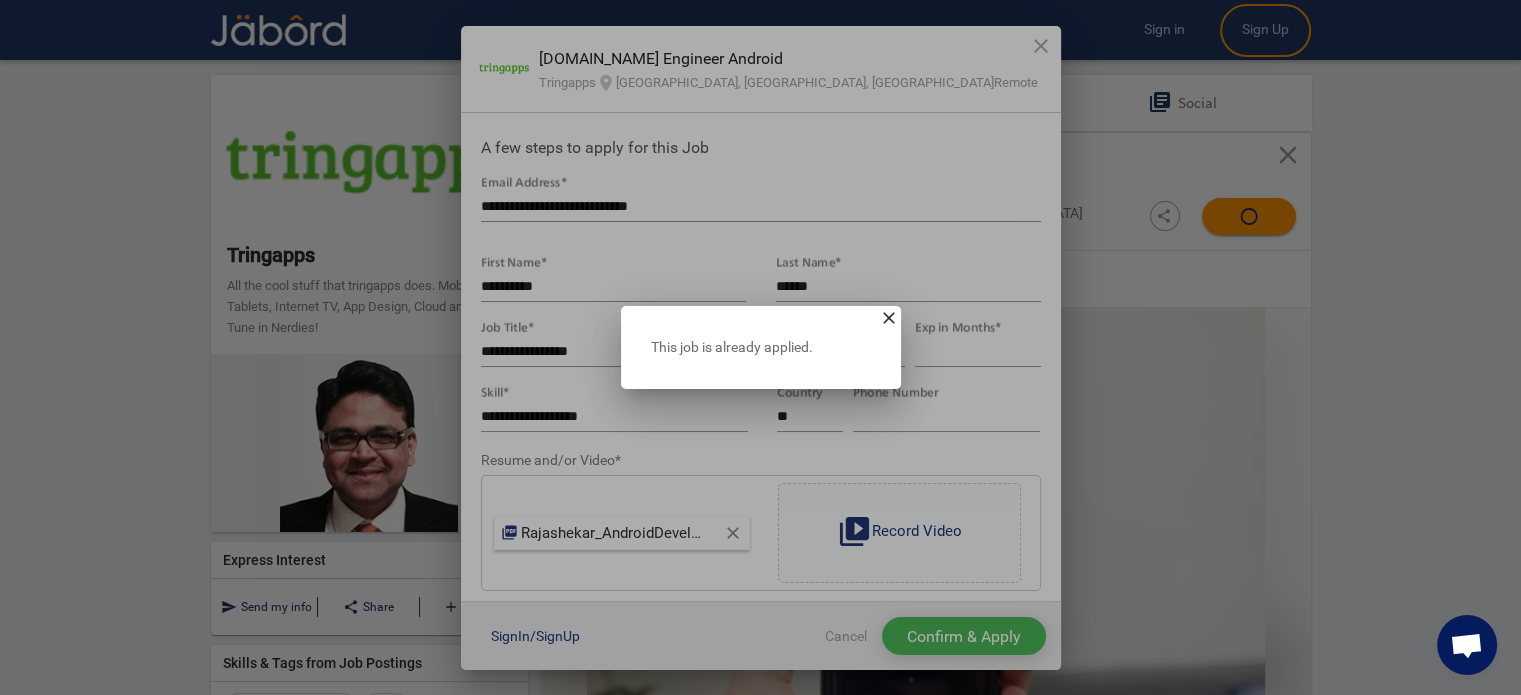 click on "close" at bounding box center [889, 318] 